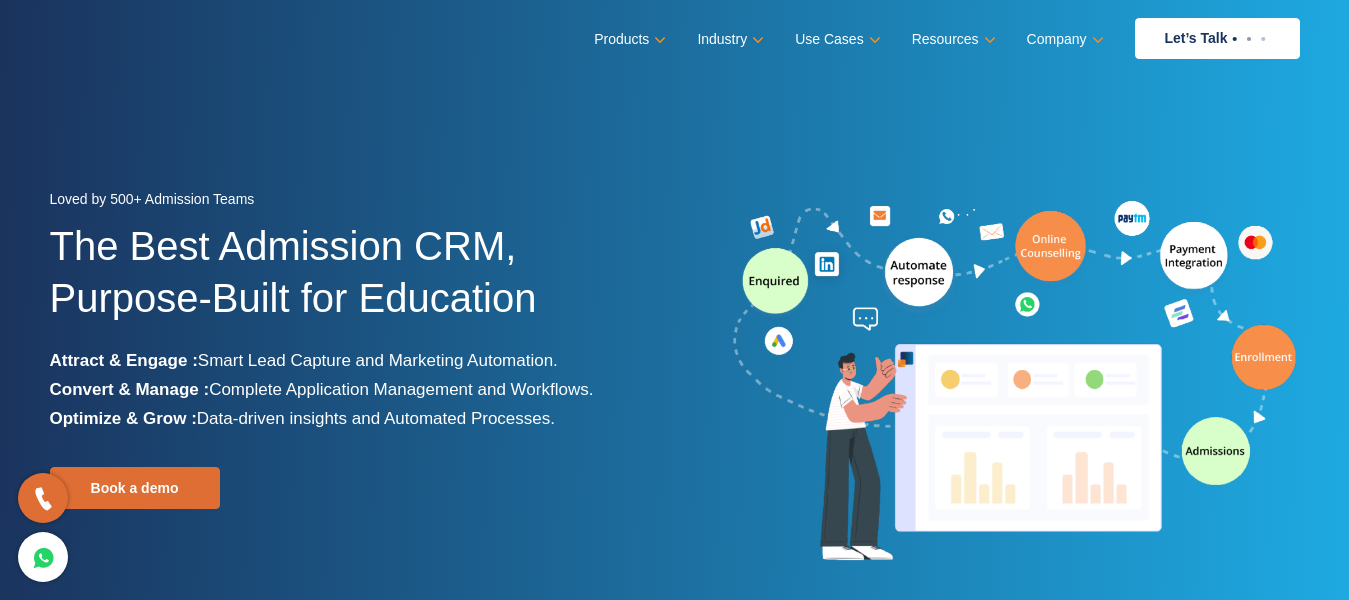 scroll, scrollTop: 0, scrollLeft: 0, axis: both 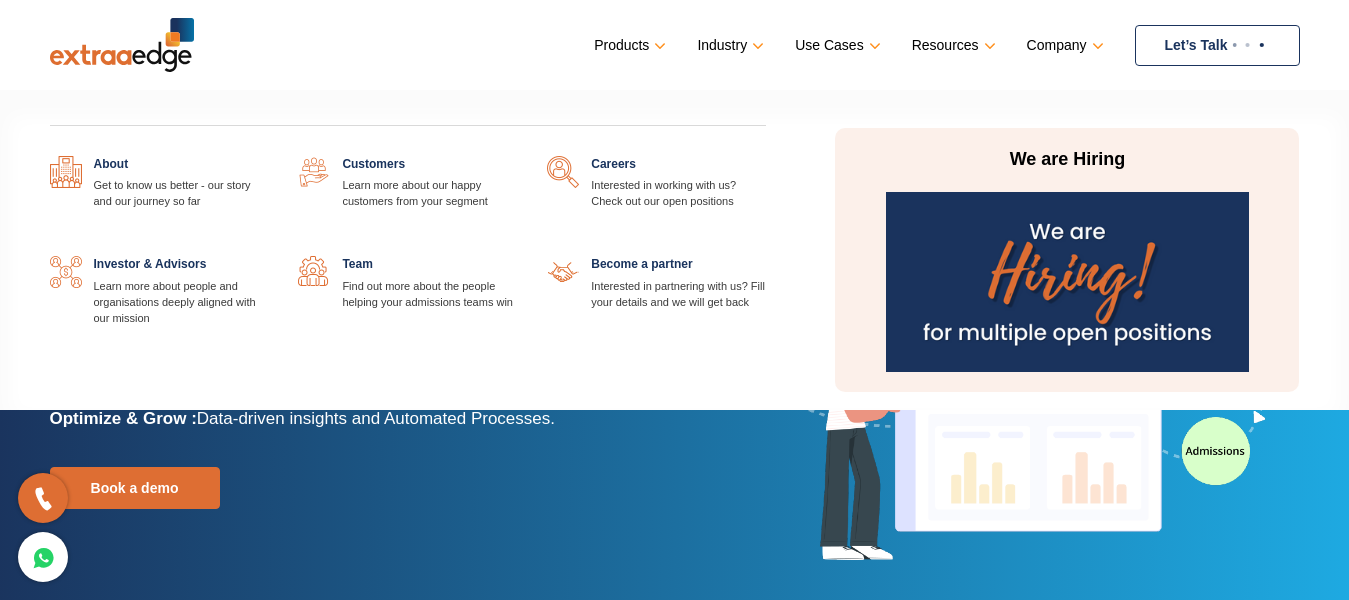 click on "Company" at bounding box center (628, 45) 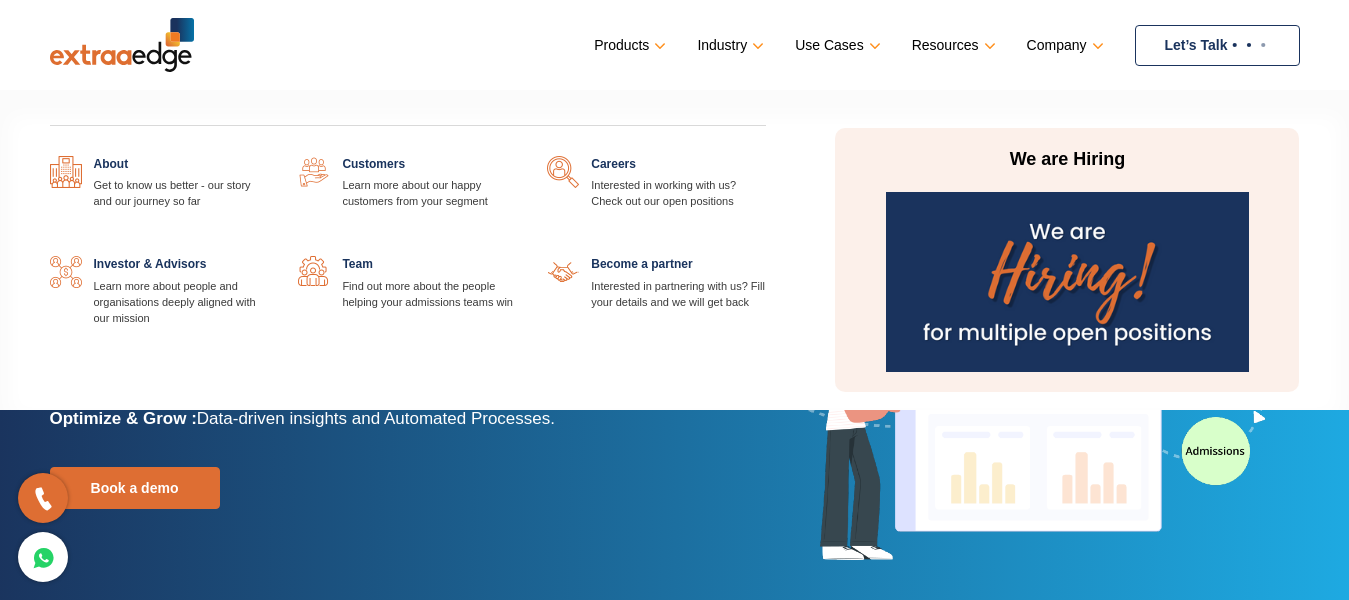 click on "Company" at bounding box center (628, 45) 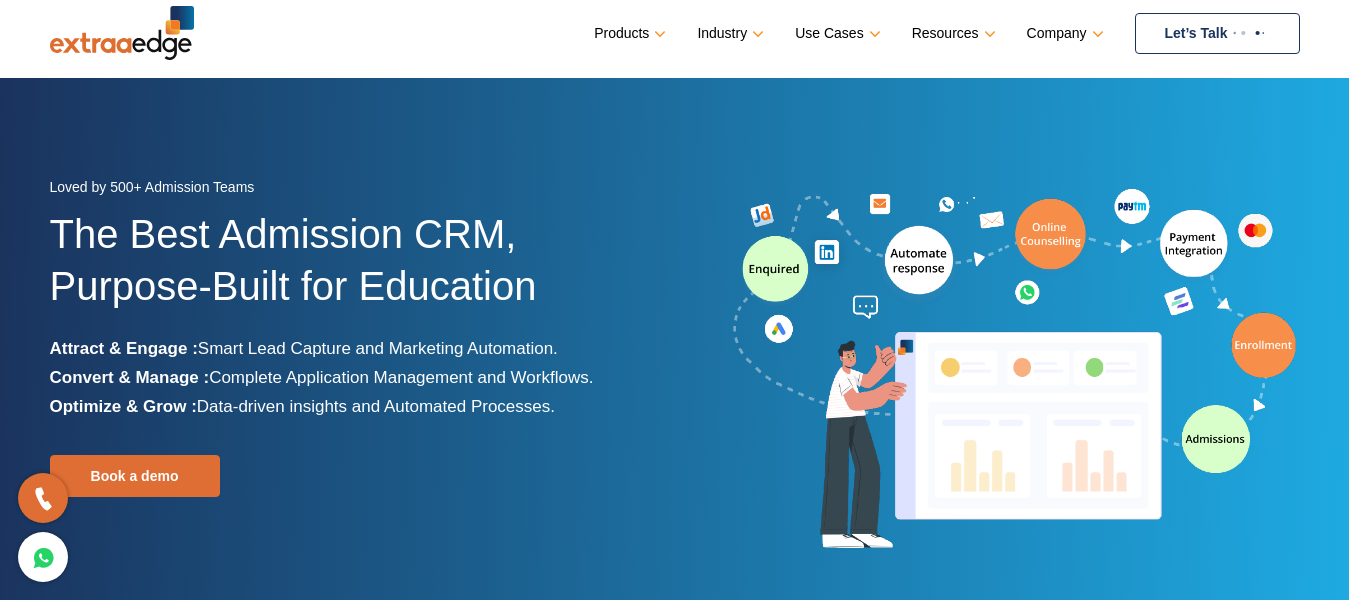 scroll, scrollTop: 18, scrollLeft: 0, axis: vertical 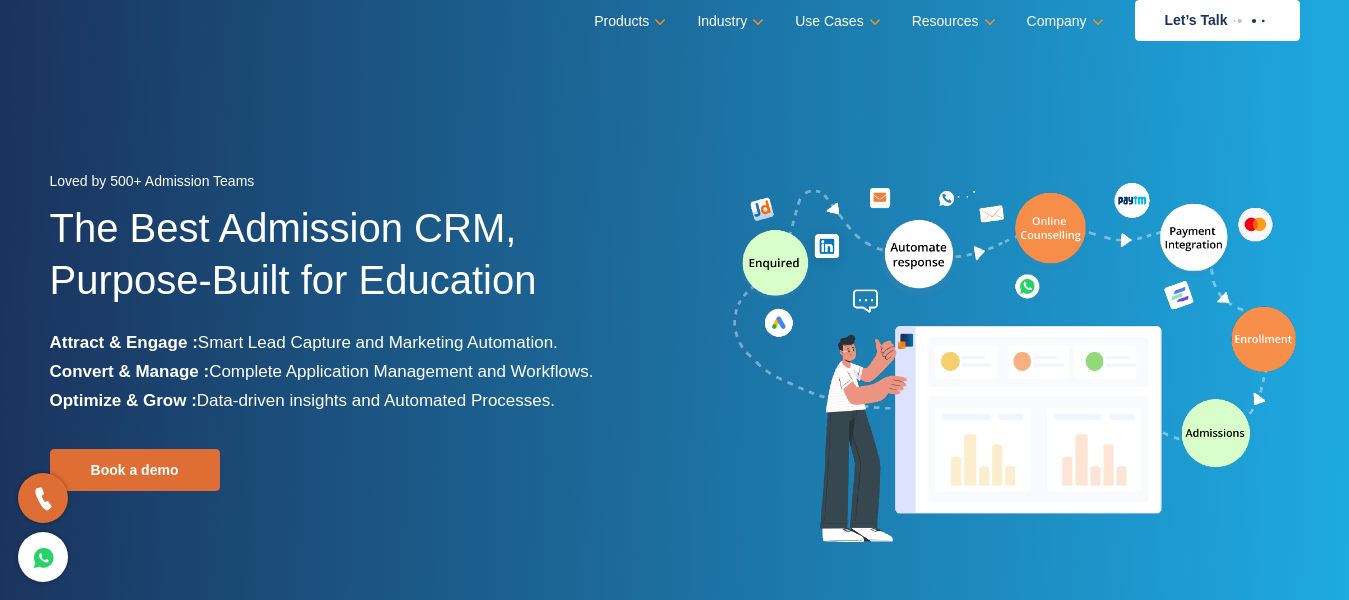 click at bounding box center (1015, 364) 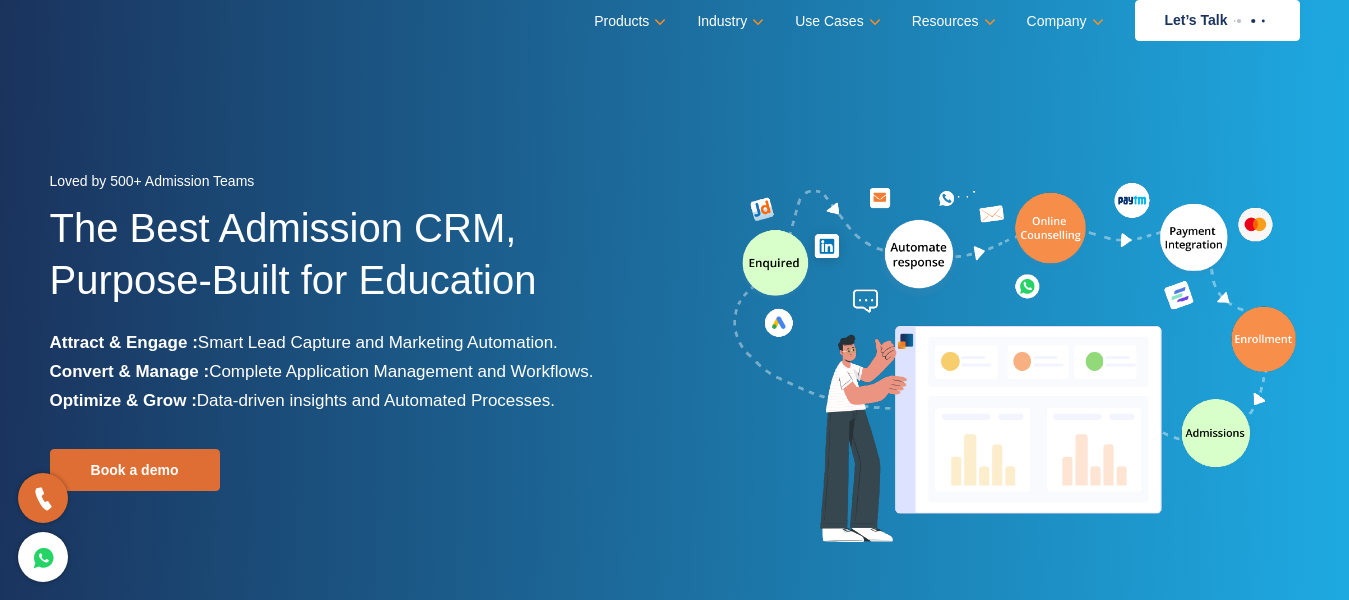 click at bounding box center [1015, 364] 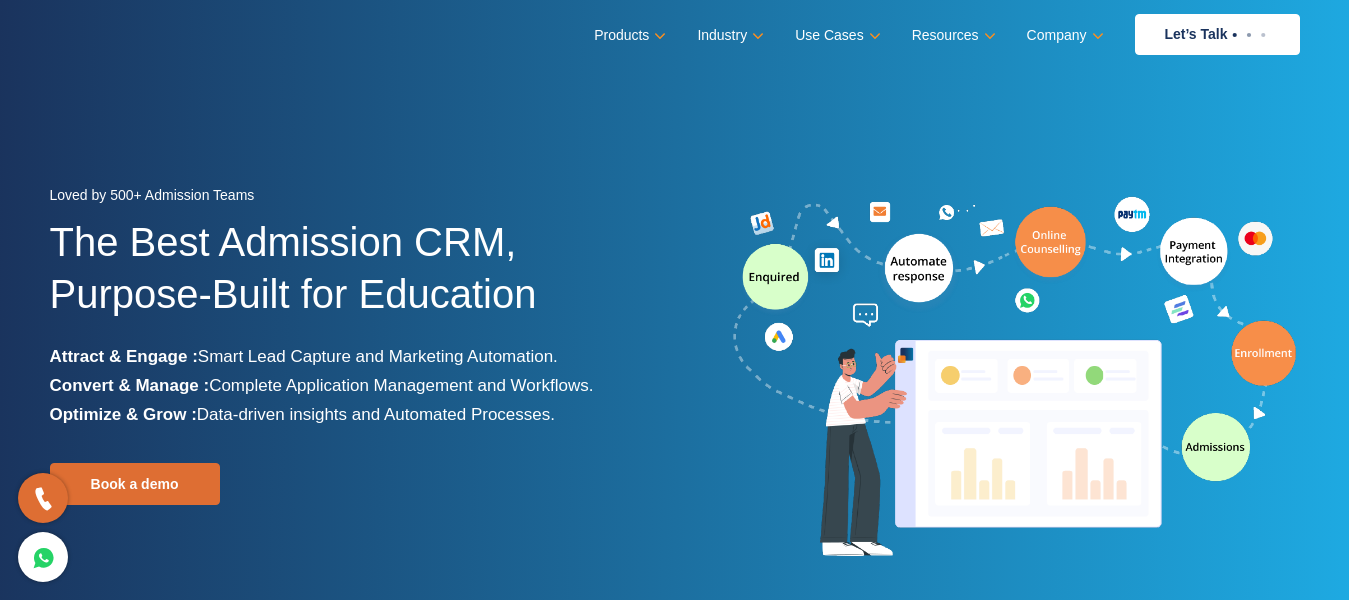 scroll, scrollTop: 0, scrollLeft: 0, axis: both 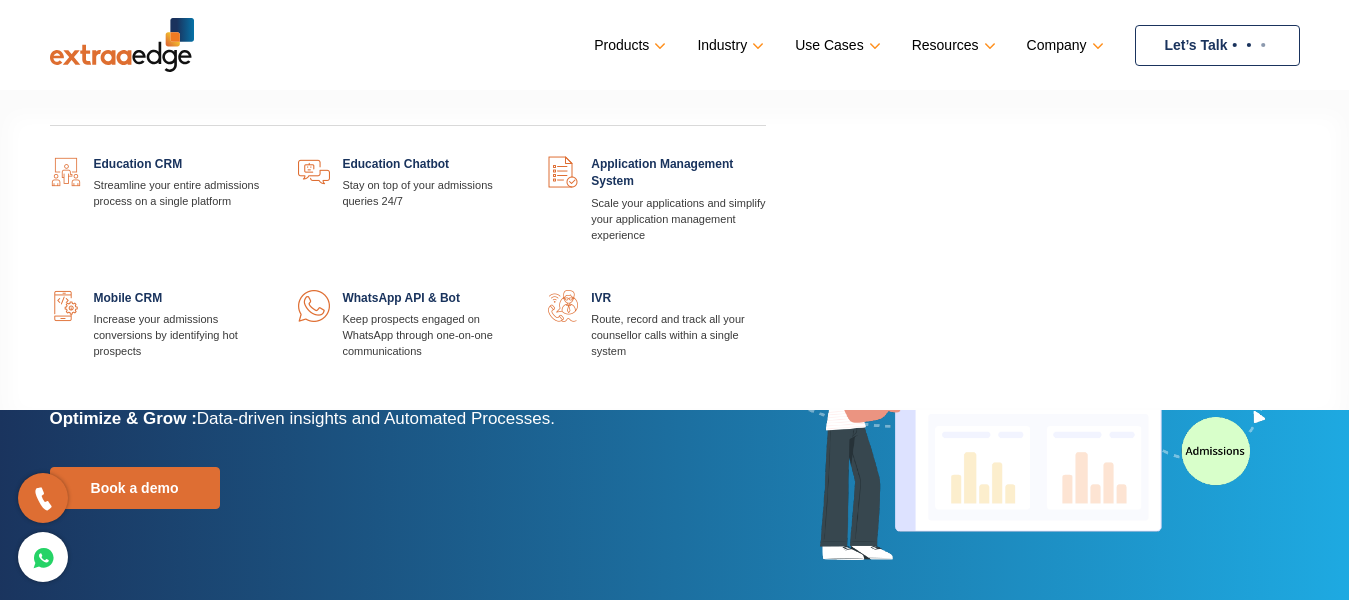 click on "Products" at bounding box center (628, 45) 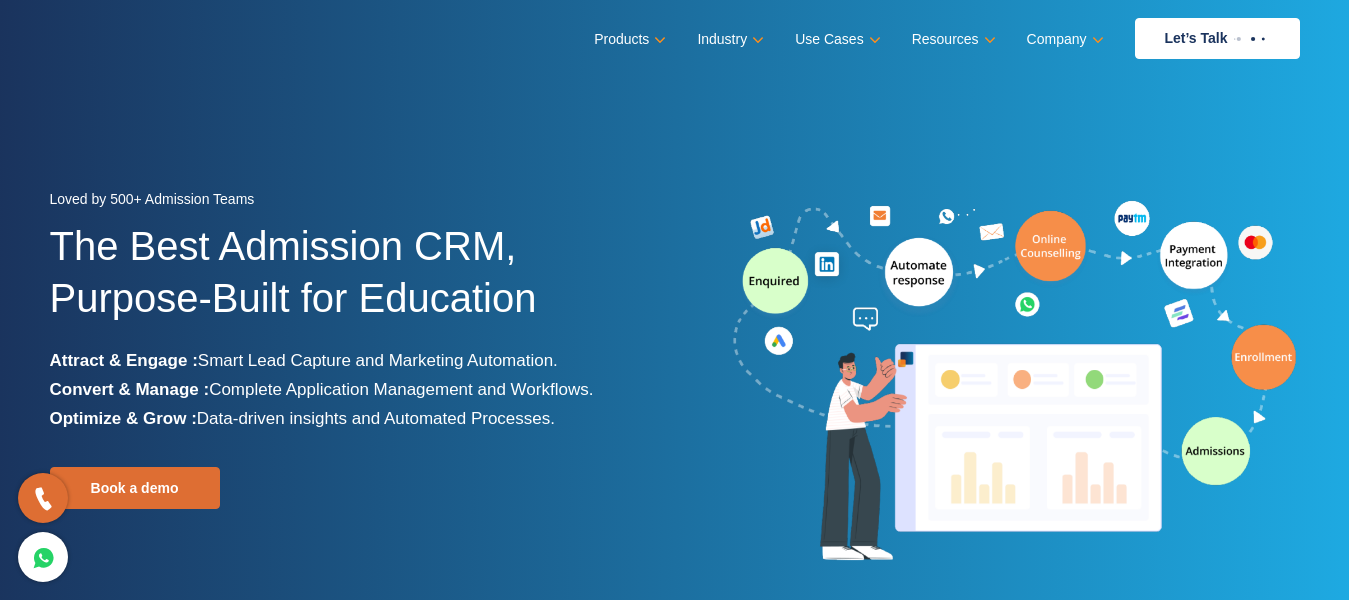 scroll, scrollTop: 0, scrollLeft: 0, axis: both 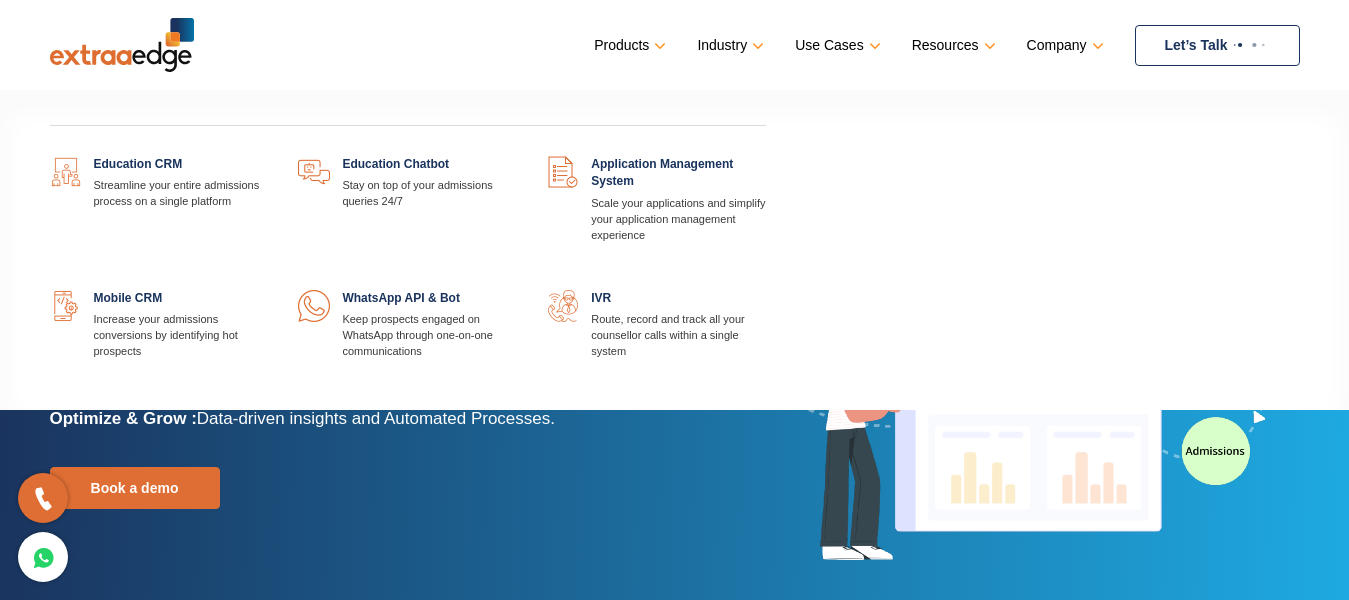 click at bounding box center [268, 156] 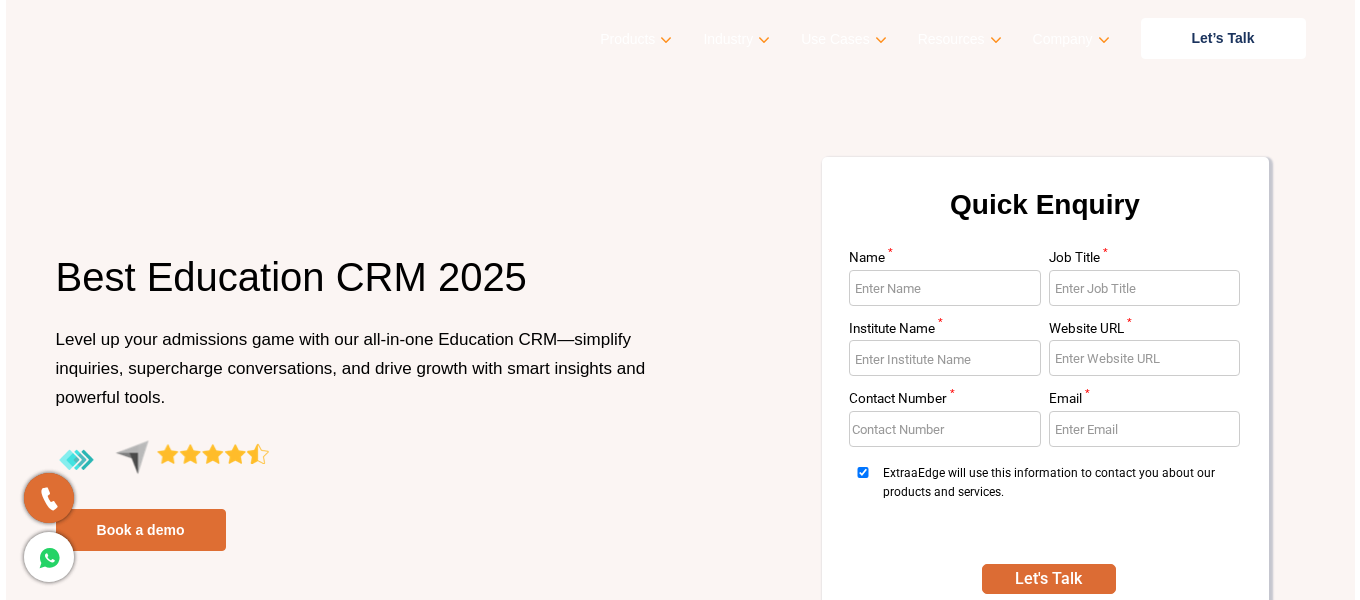 scroll, scrollTop: 0, scrollLeft: 0, axis: both 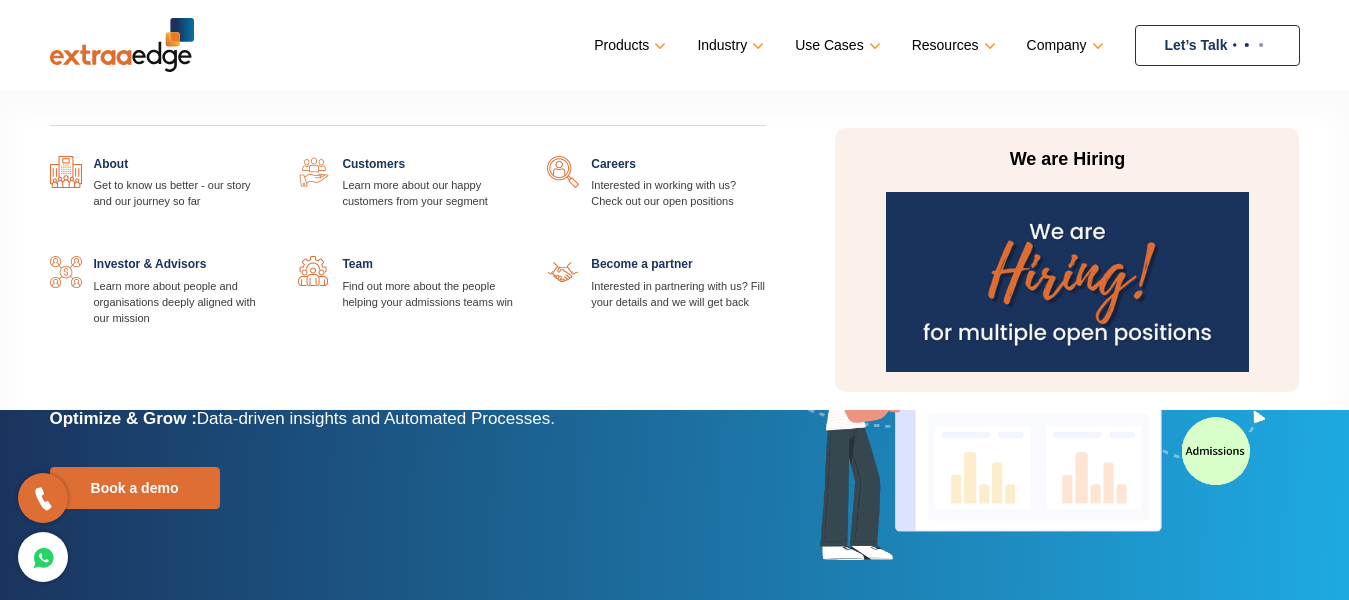 click on "Company" at bounding box center (628, 45) 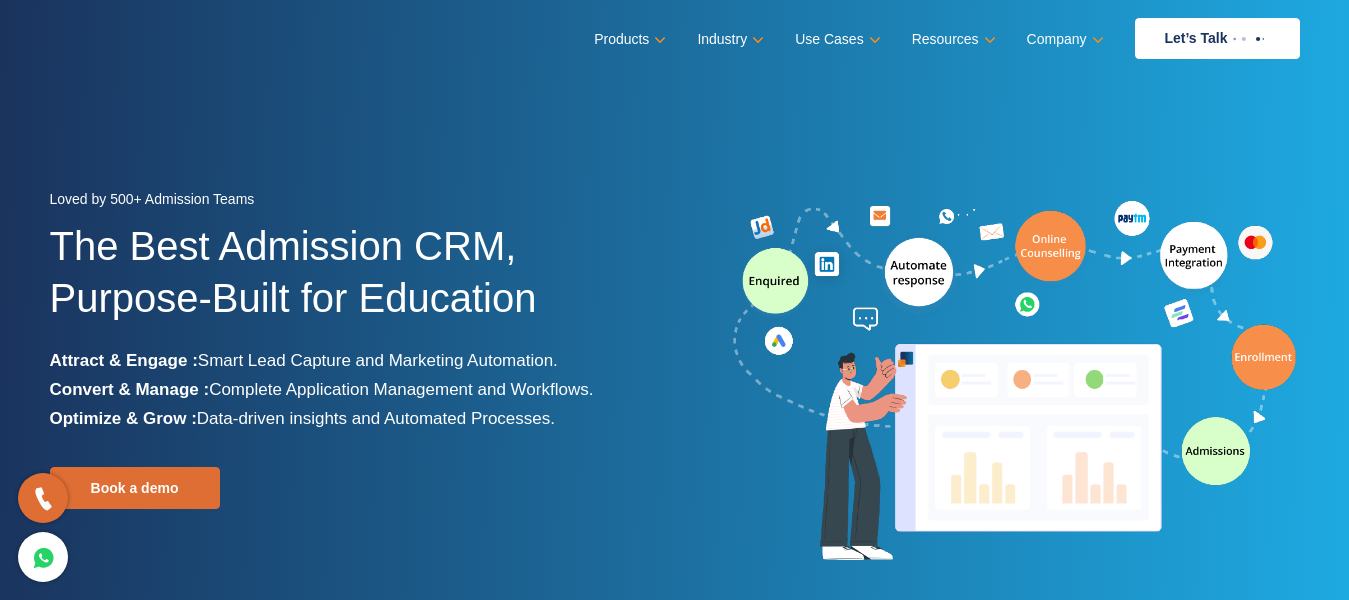 scroll, scrollTop: 0, scrollLeft: 0, axis: both 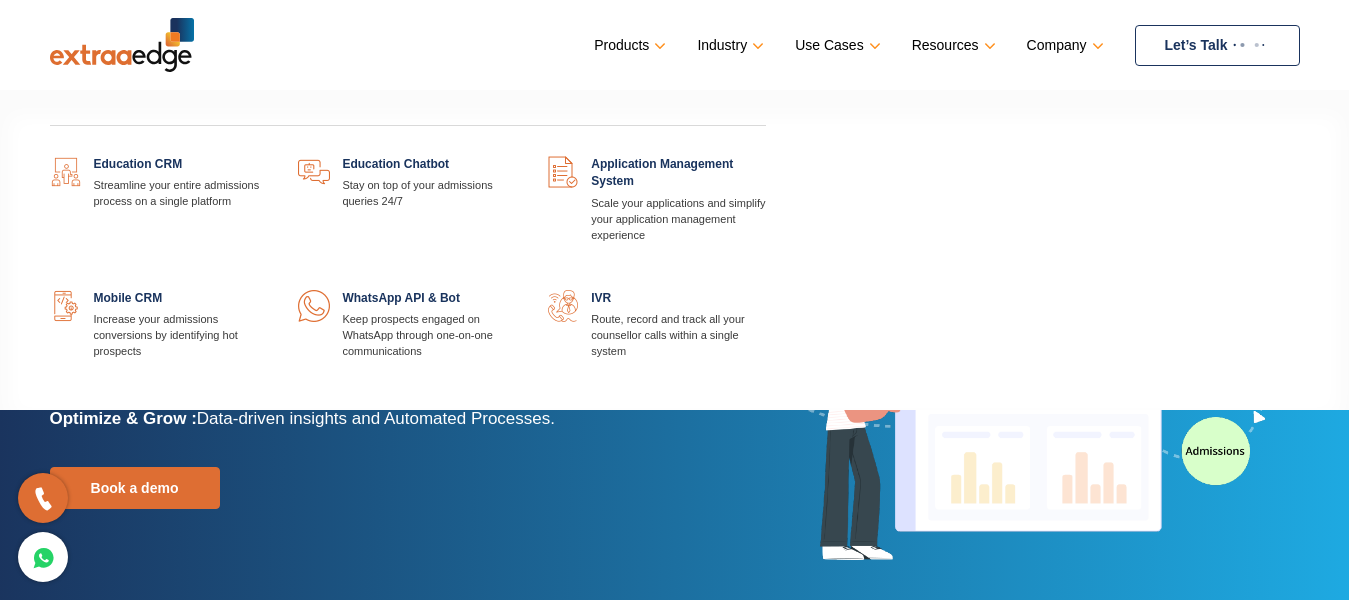 click at bounding box center (766, 156) 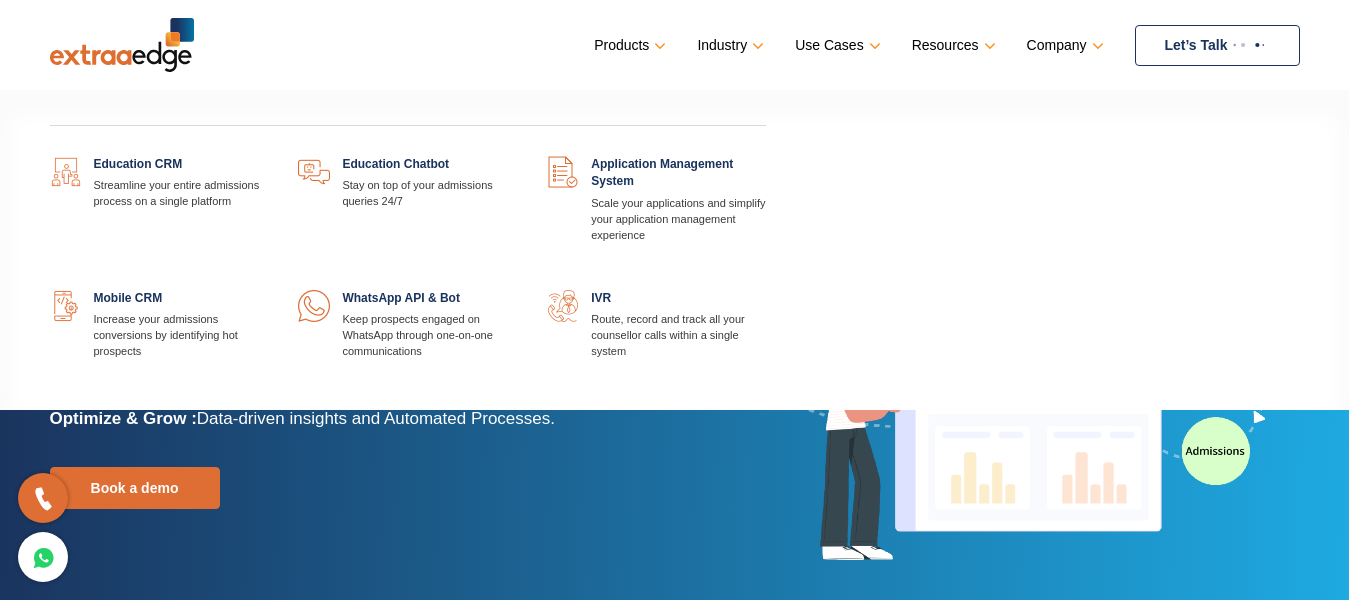 click at bounding box center (766, 156) 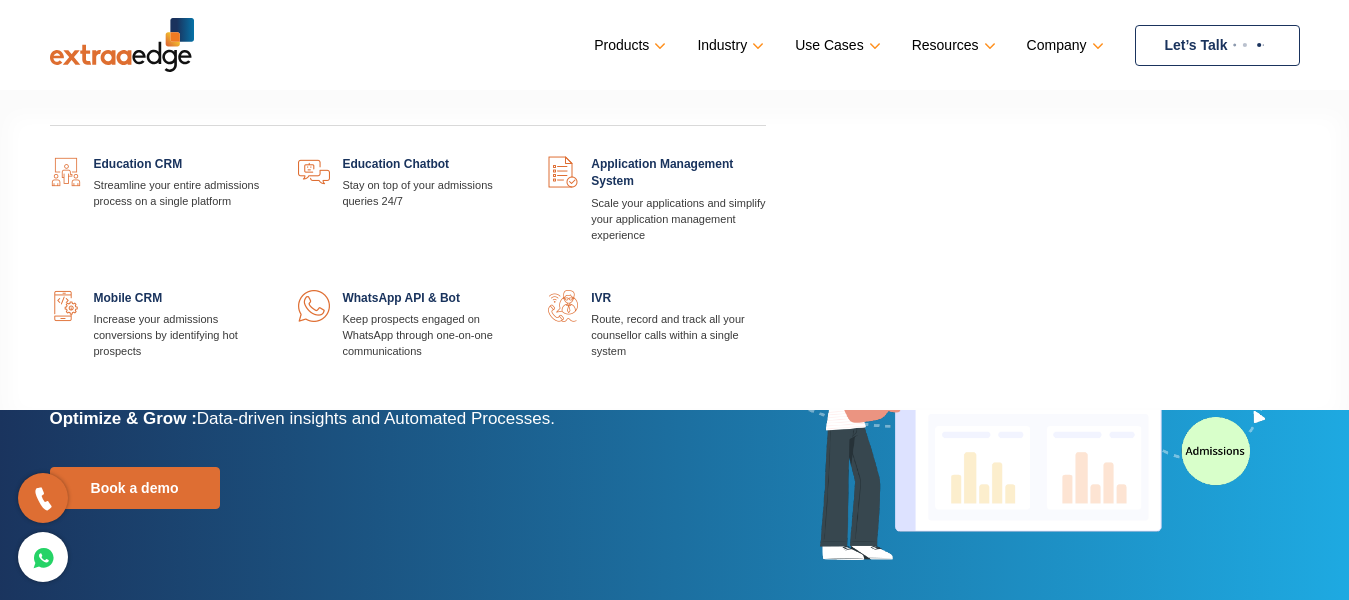 click at bounding box center (268, 156) 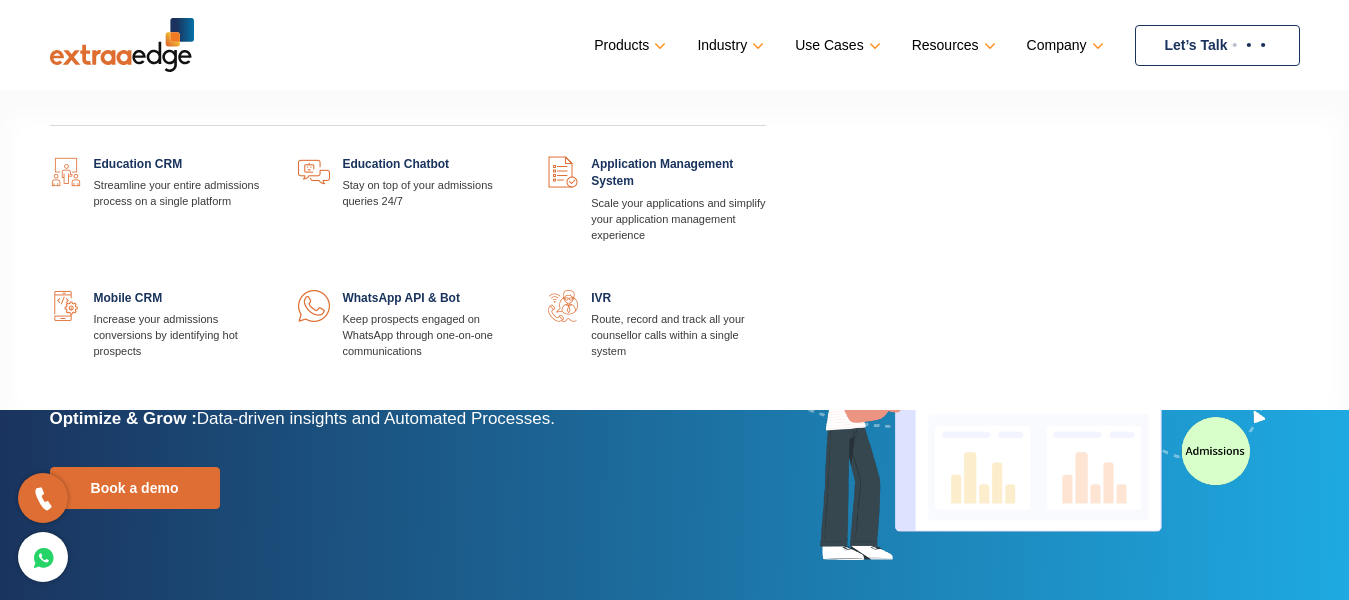 click at bounding box center (766, 156) 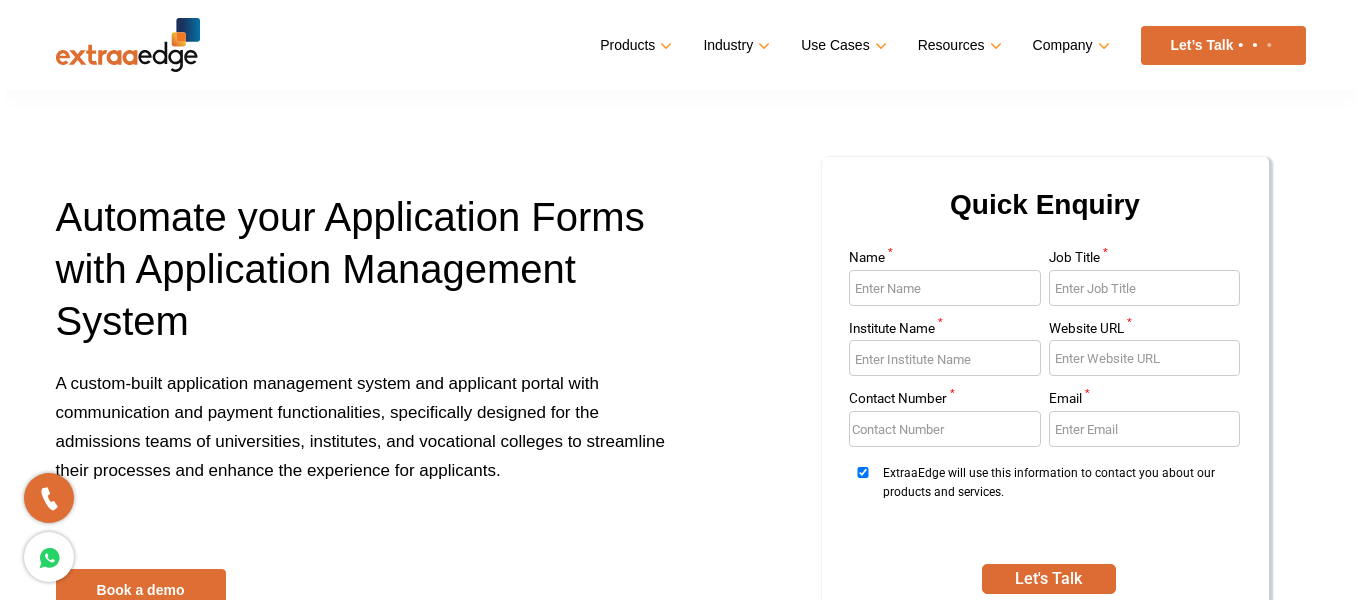 scroll, scrollTop: 0, scrollLeft: 0, axis: both 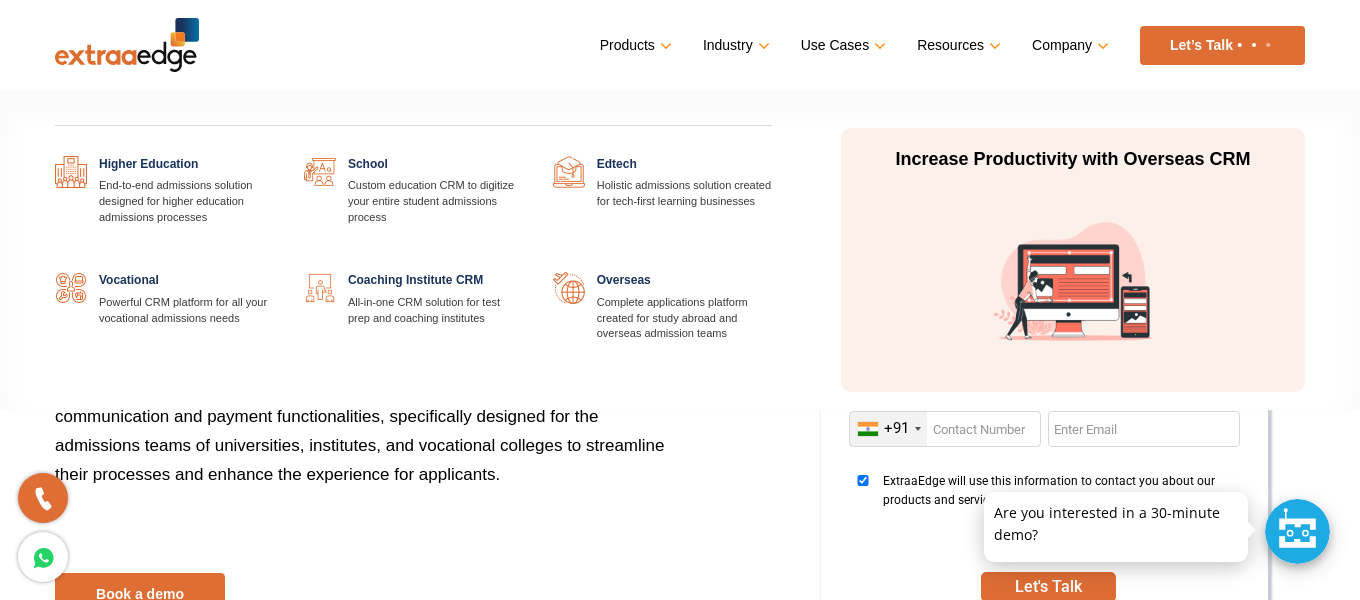 click on "Industry" at bounding box center (634, 45) 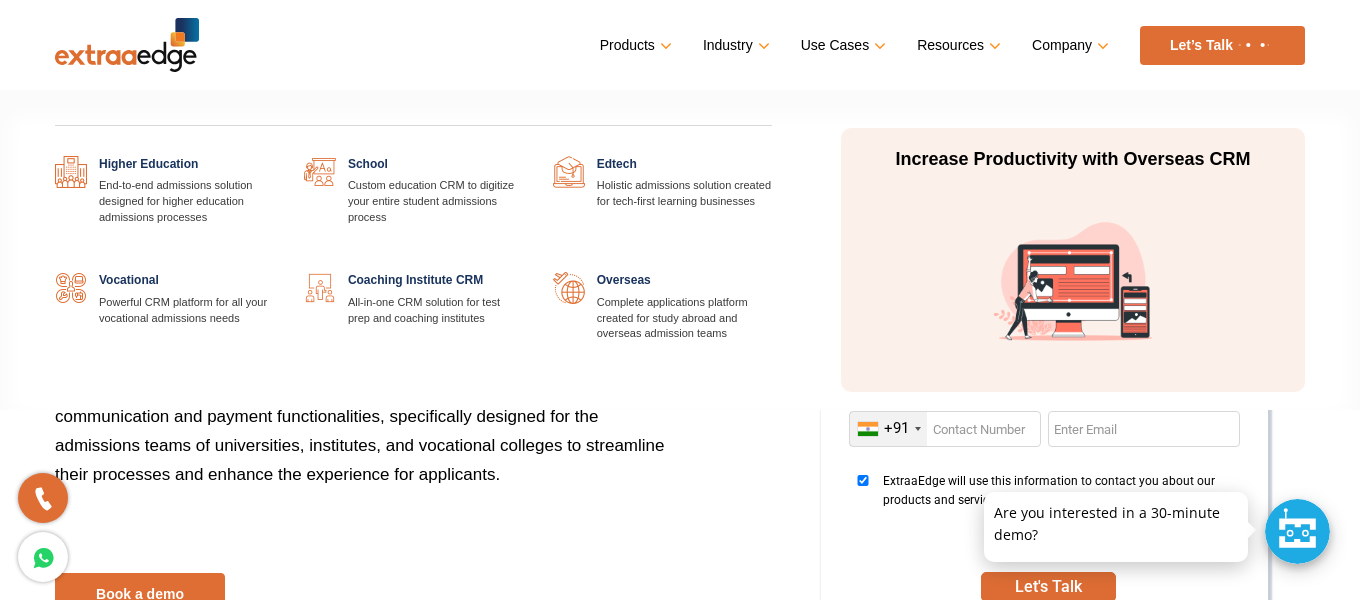 click at bounding box center [274, 156] 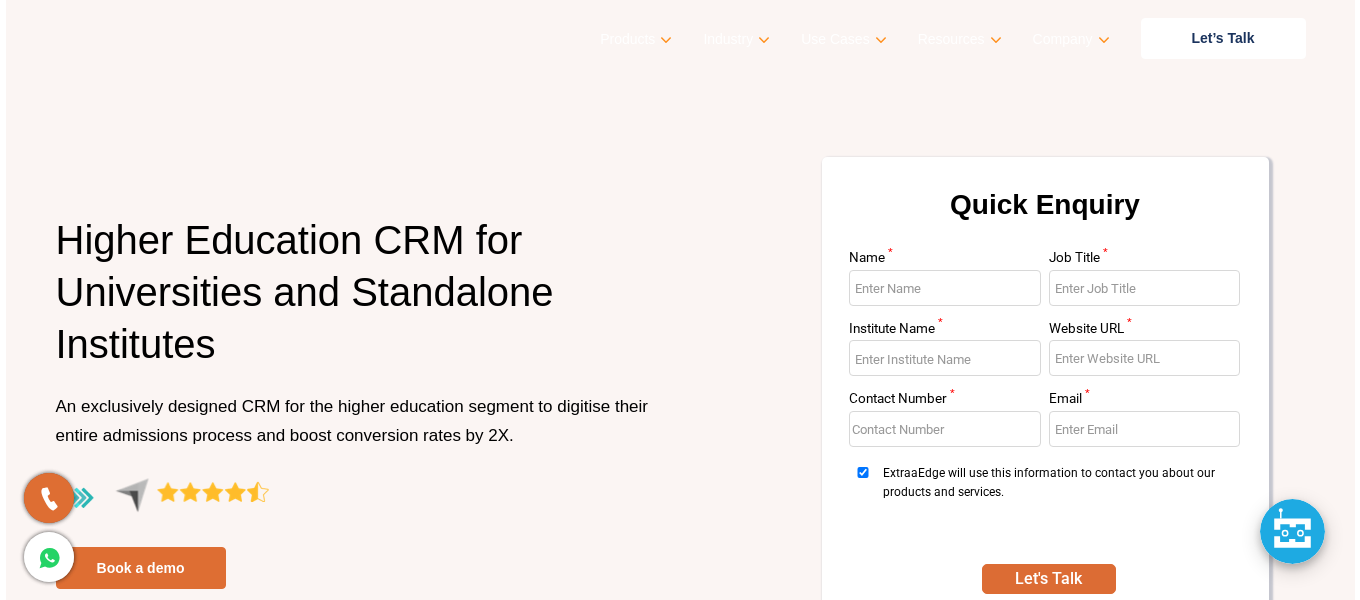 scroll, scrollTop: 0, scrollLeft: 0, axis: both 